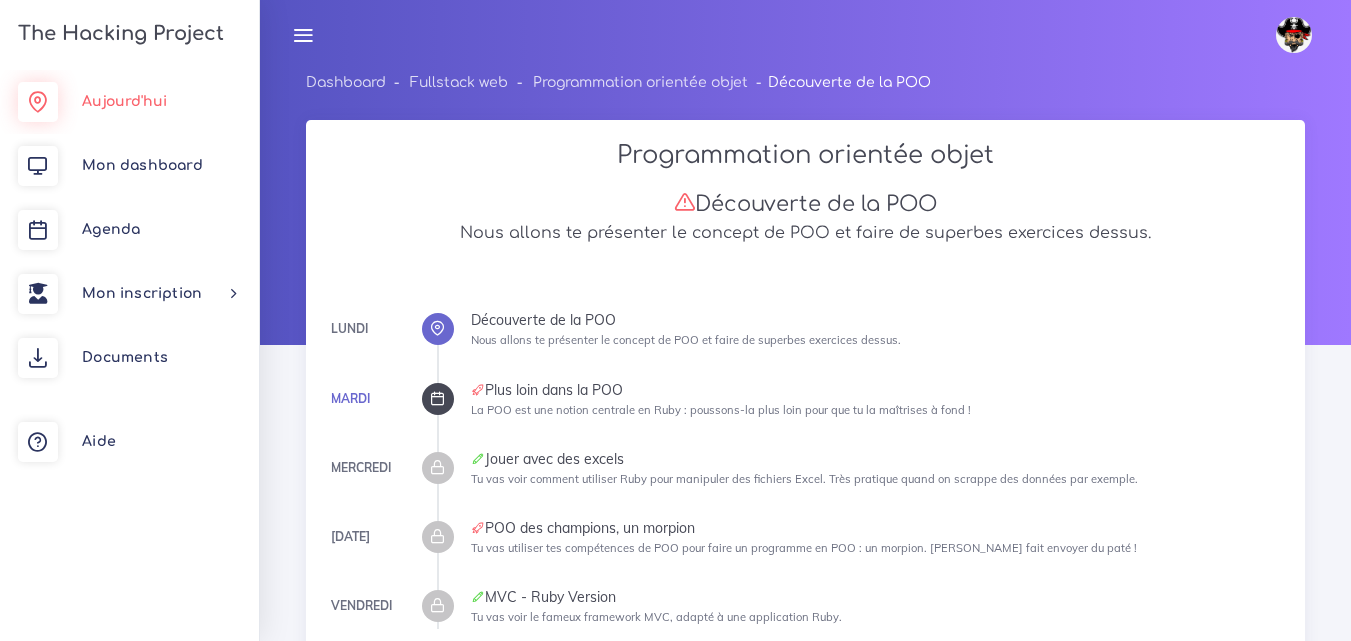 click on "Aujourd'hui" at bounding box center [124, 101] 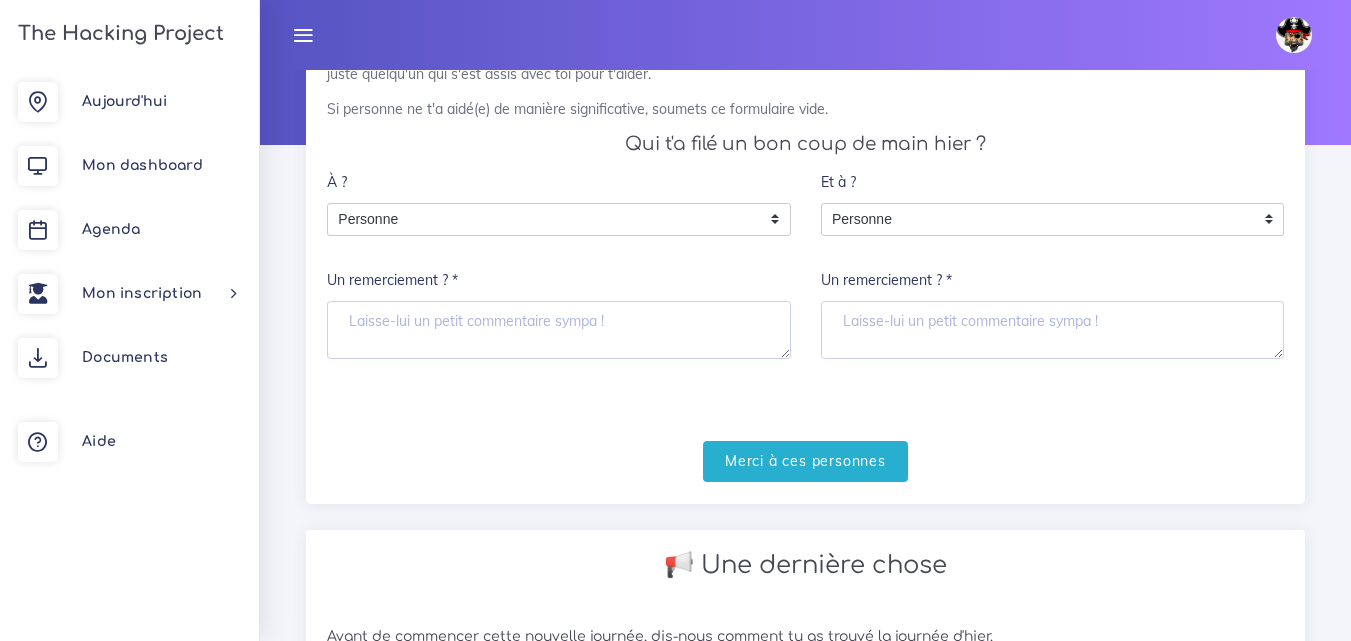 scroll, scrollTop: 200, scrollLeft: 0, axis: vertical 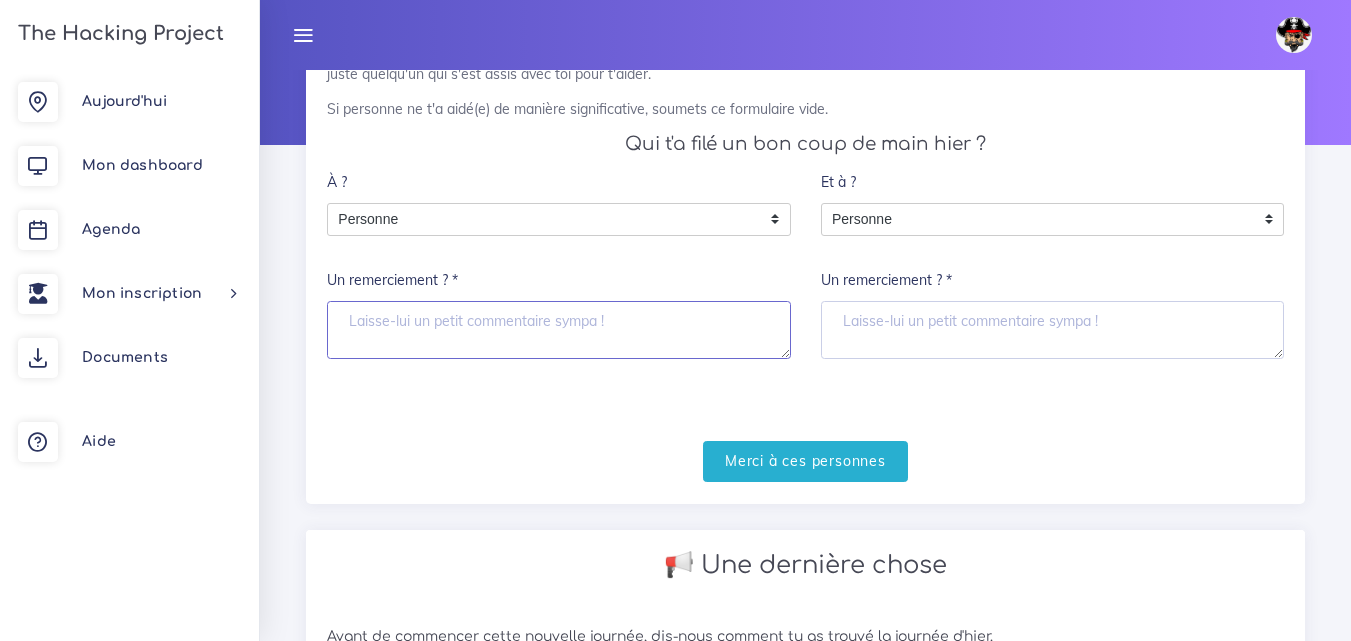 drag, startPoint x: 484, startPoint y: 312, endPoint x: 424, endPoint y: 278, distance: 68.96376 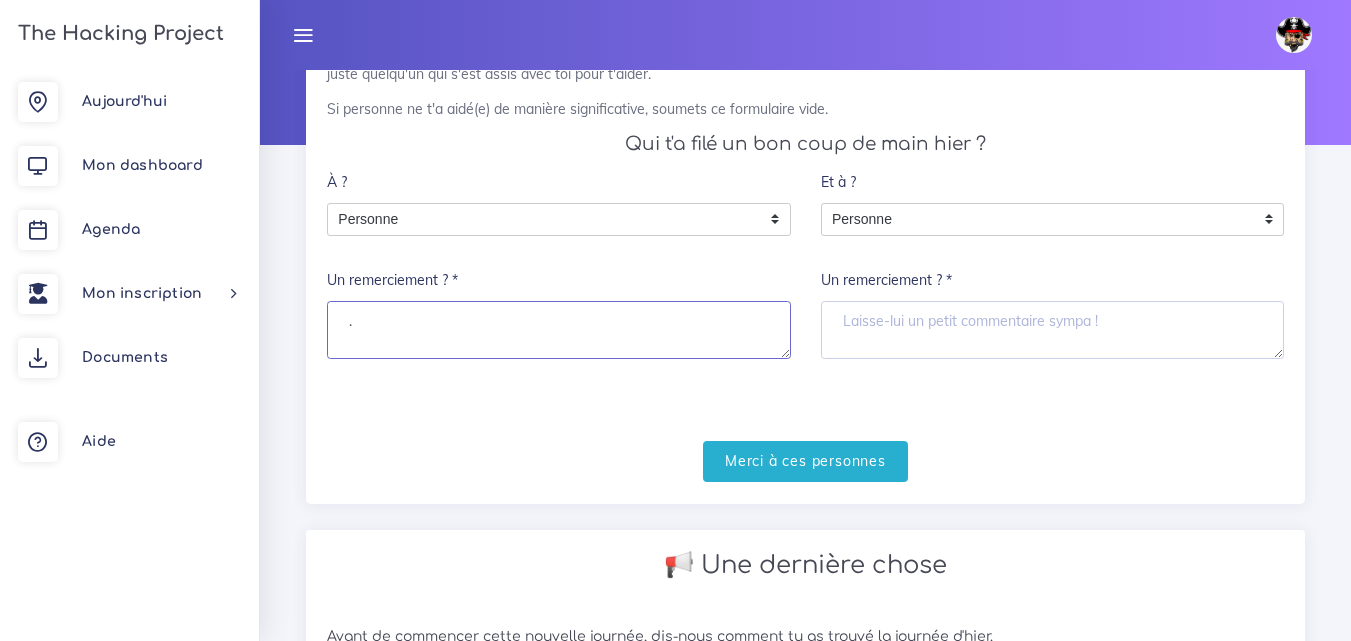 type on "." 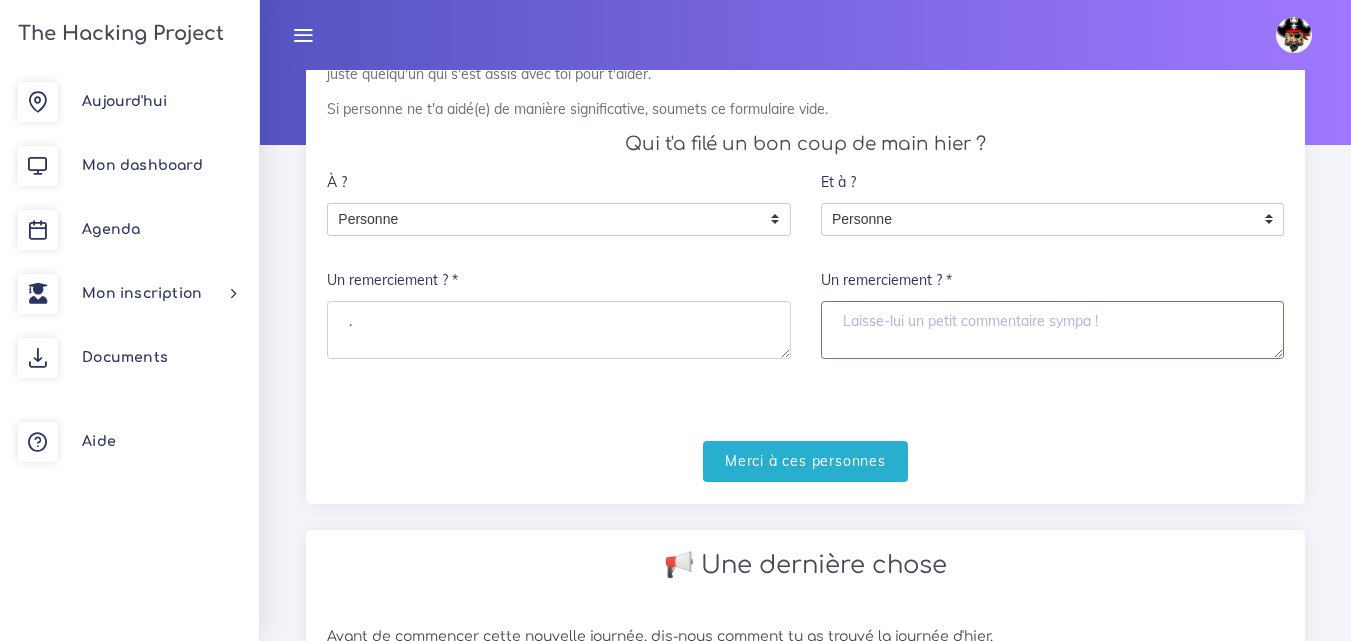 click on "Un remerciement ? *" at bounding box center (1053, 330) 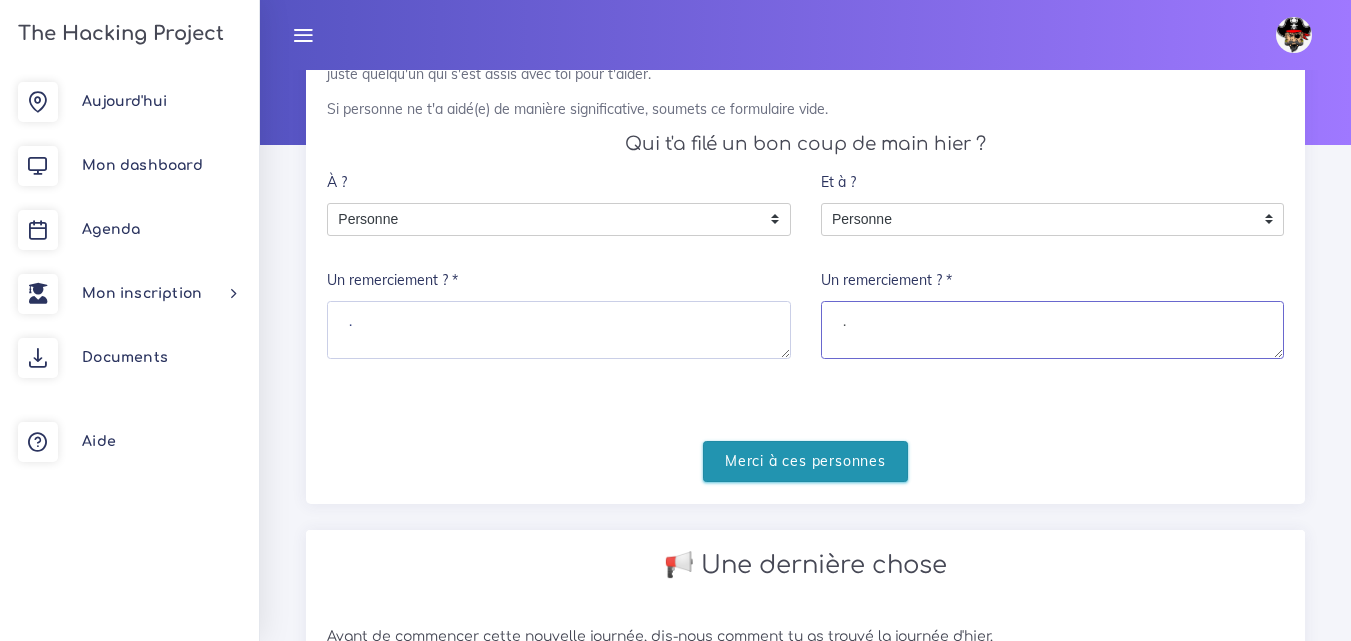 type on "." 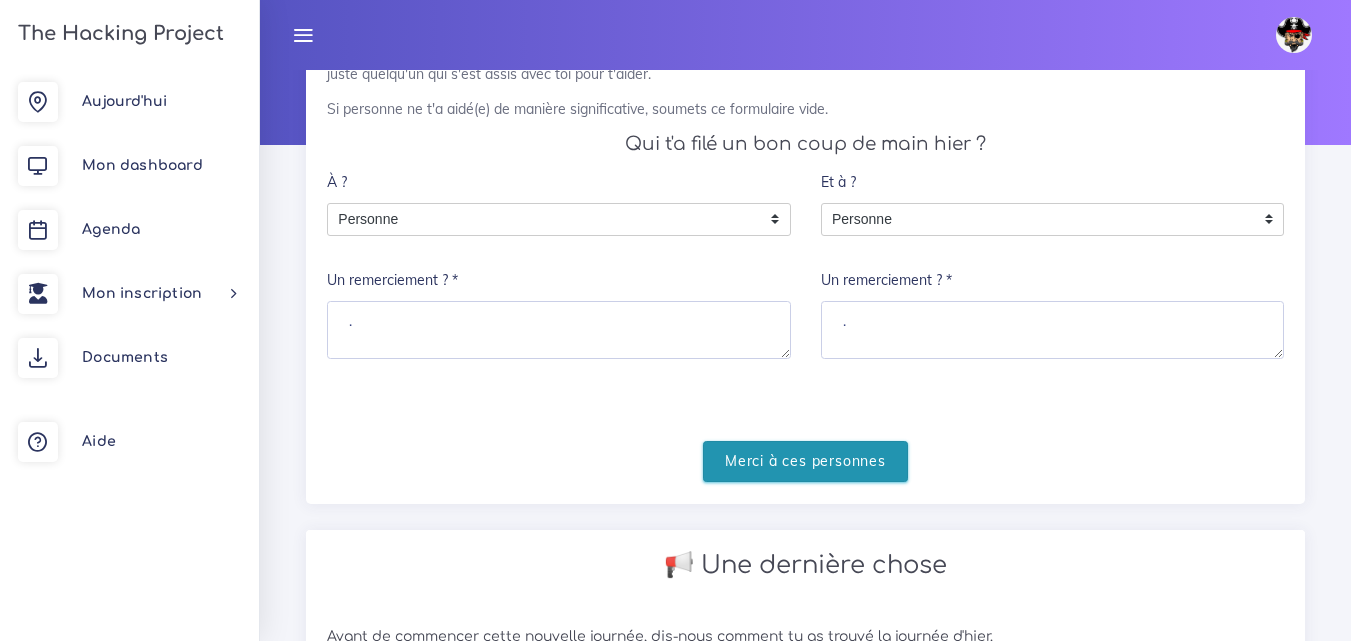 click on "Merci à ces personnes" at bounding box center (805, 461) 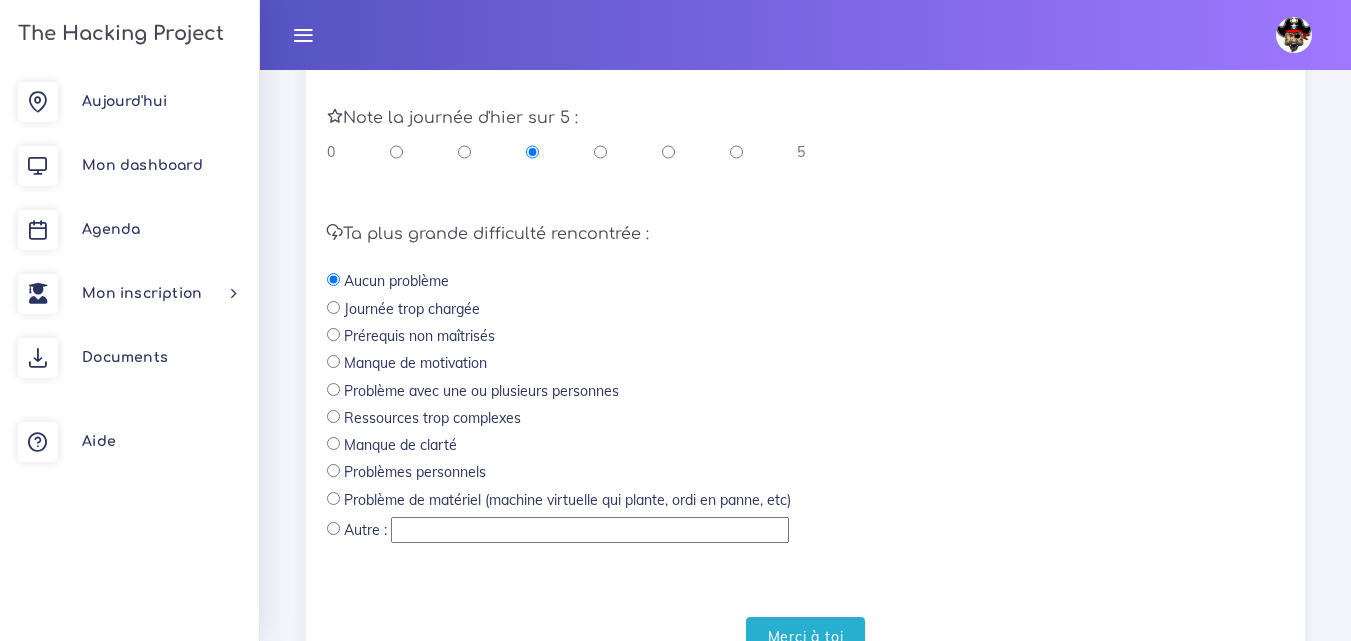 scroll, scrollTop: 600, scrollLeft: 0, axis: vertical 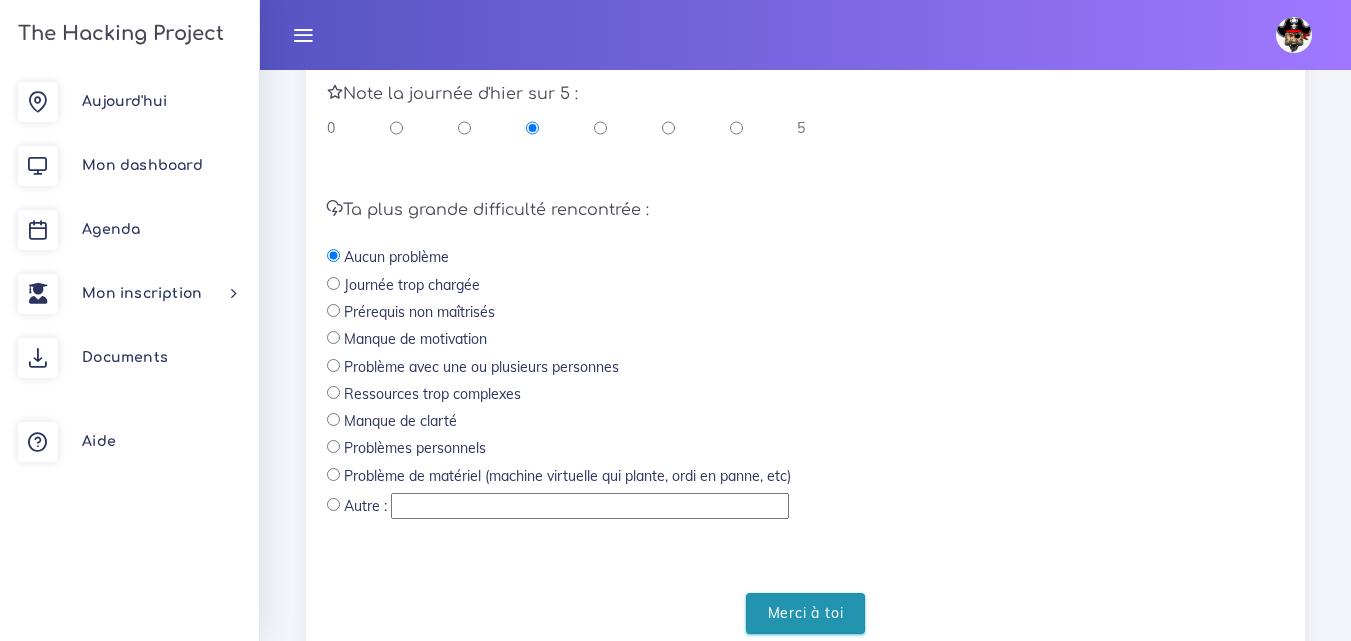 click on "Merci à toi" at bounding box center [806, 613] 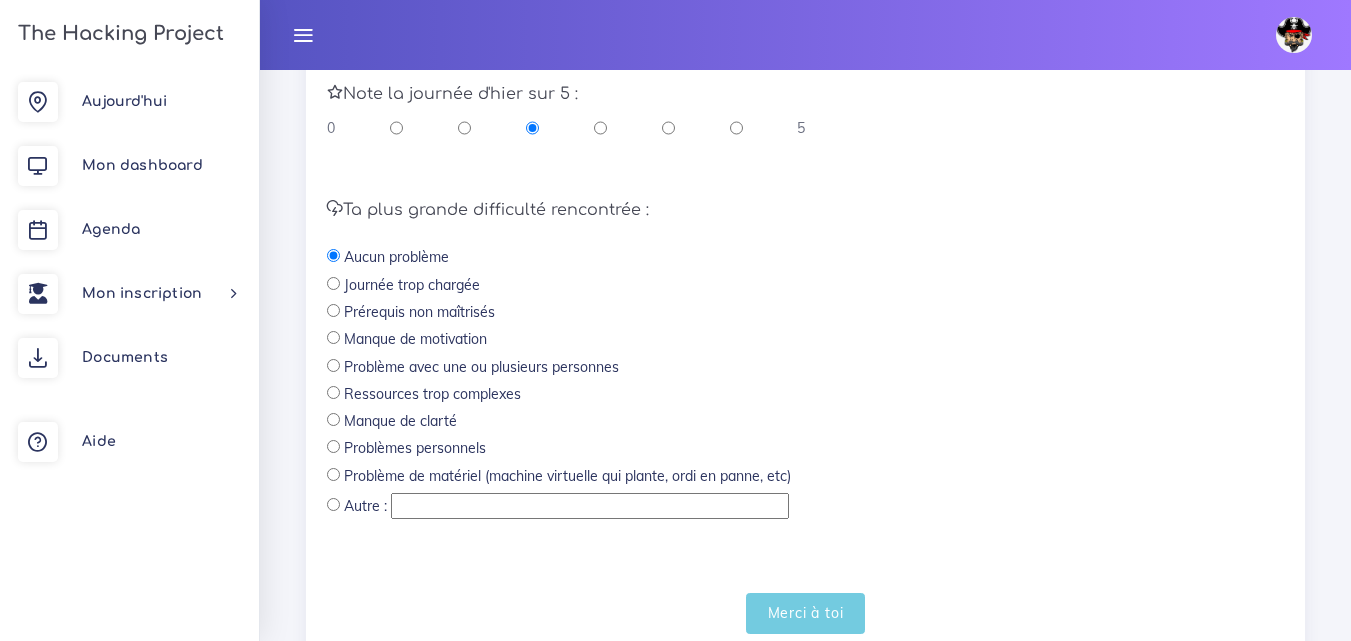 scroll, scrollTop: 155, scrollLeft: 0, axis: vertical 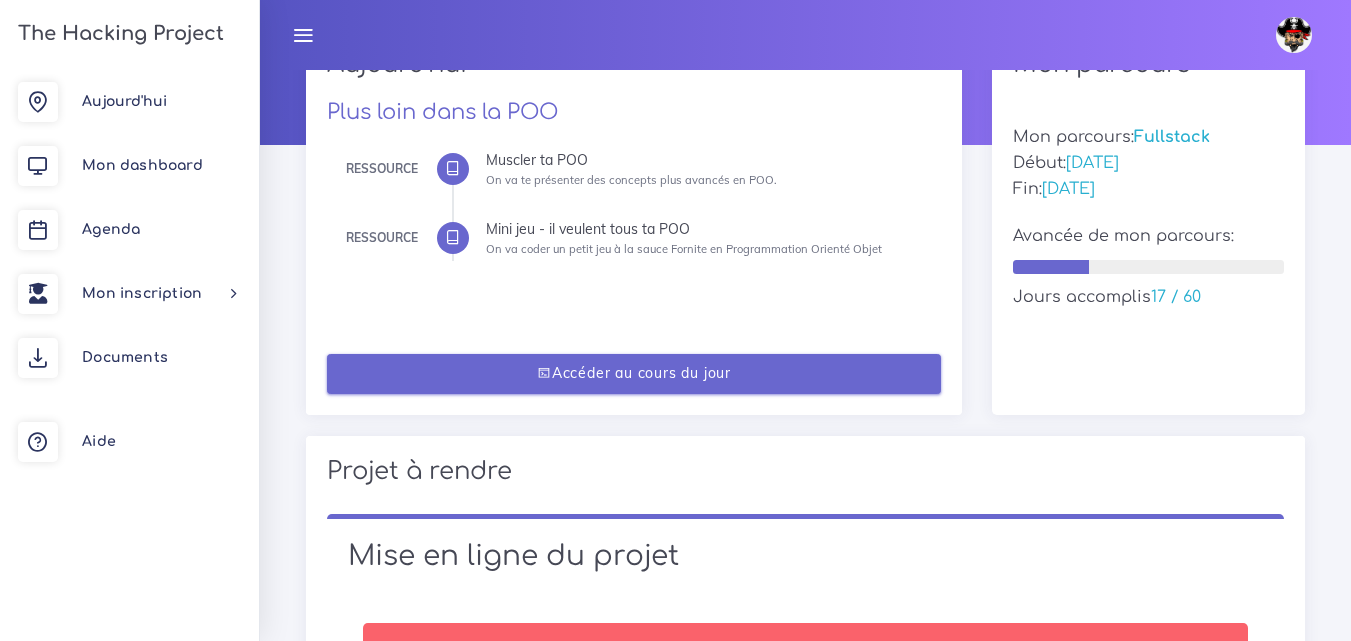 click on "Accéder au cours du jour" at bounding box center [634, 374] 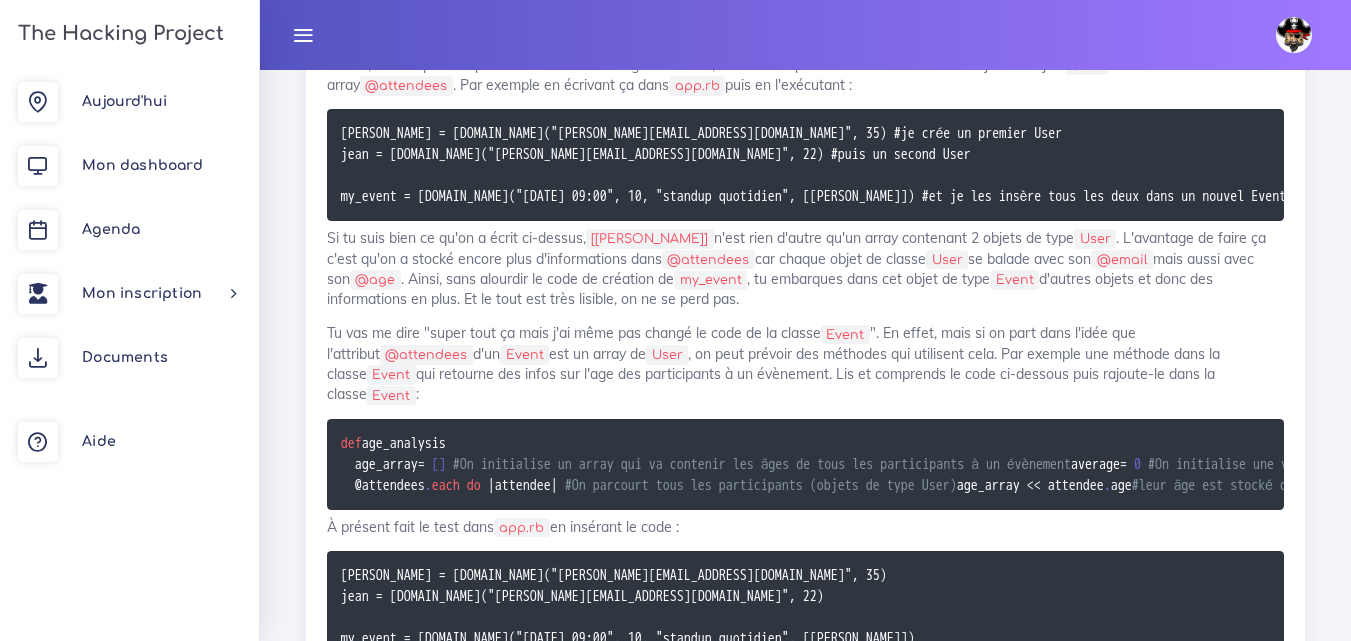 scroll, scrollTop: 3400, scrollLeft: 0, axis: vertical 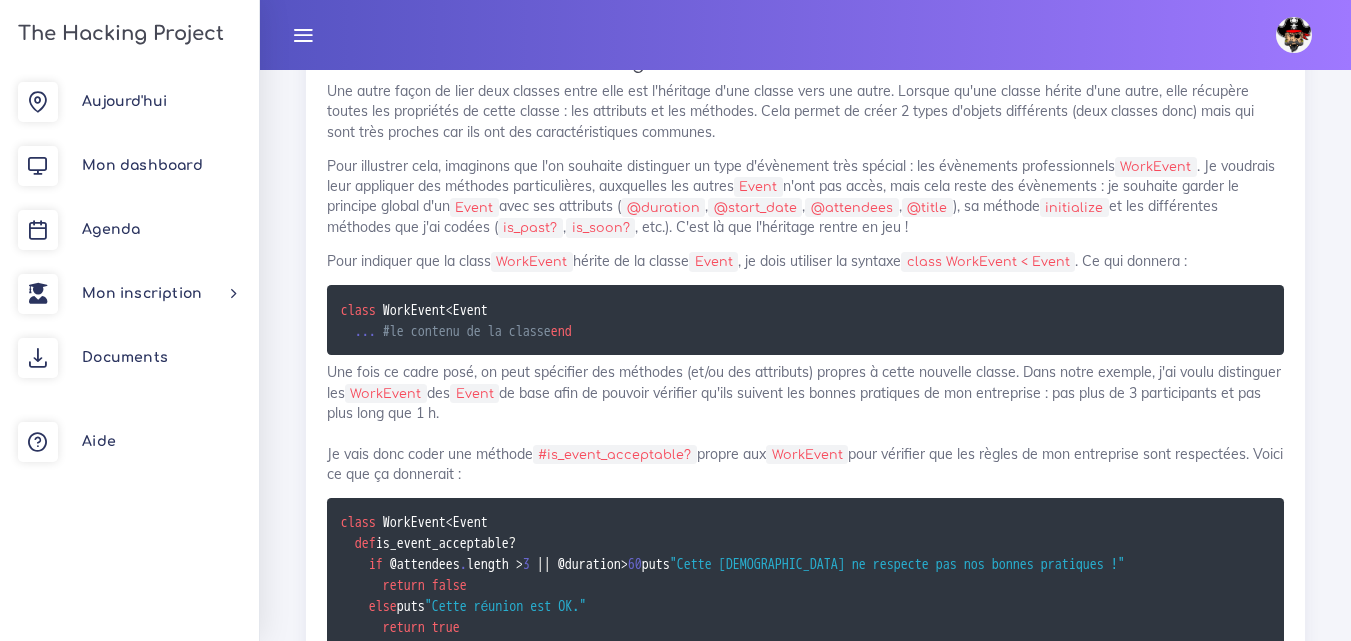 drag, startPoint x: 449, startPoint y: 438, endPoint x: 300, endPoint y: 156, distance: 318.94357 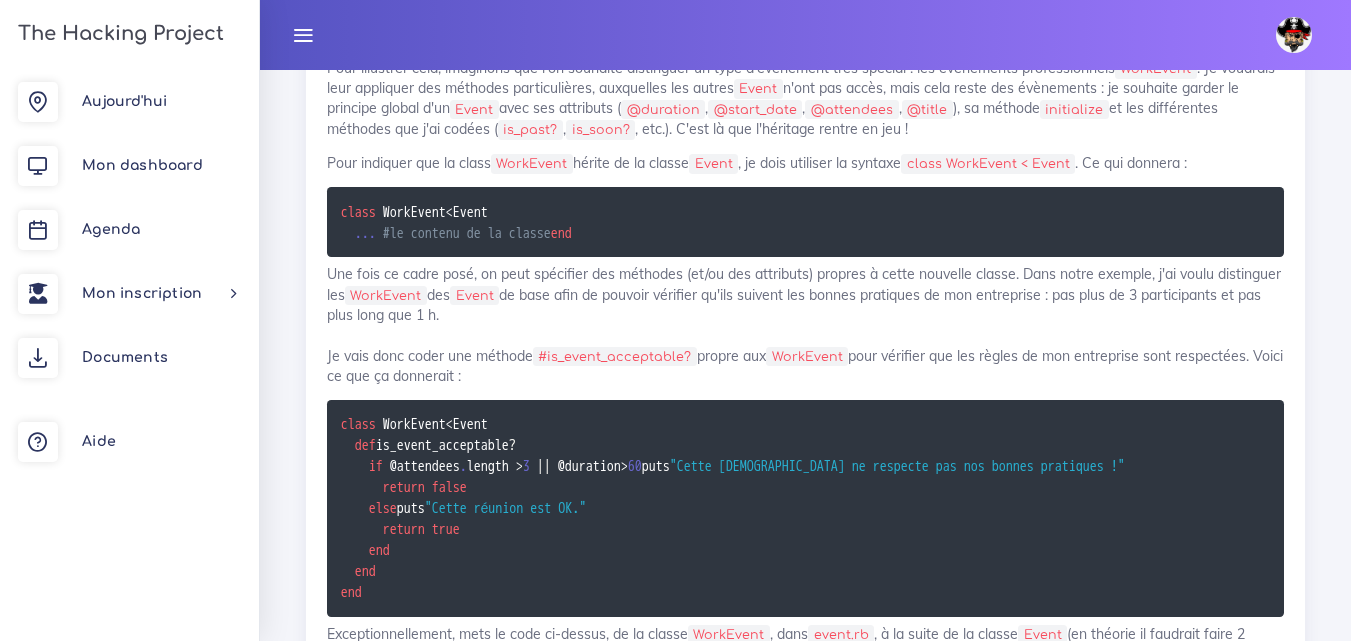 scroll, scrollTop: 4422, scrollLeft: 0, axis: vertical 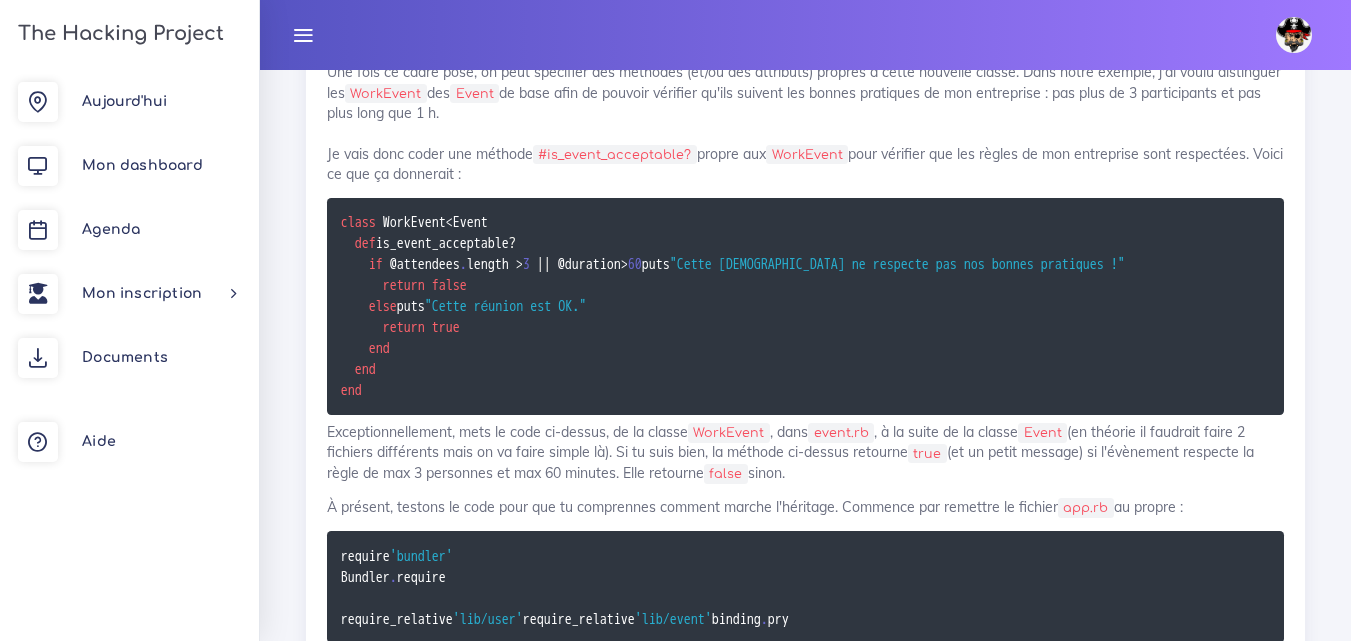 drag, startPoint x: 338, startPoint y: 225, endPoint x: 865, endPoint y: 337, distance: 538.7699 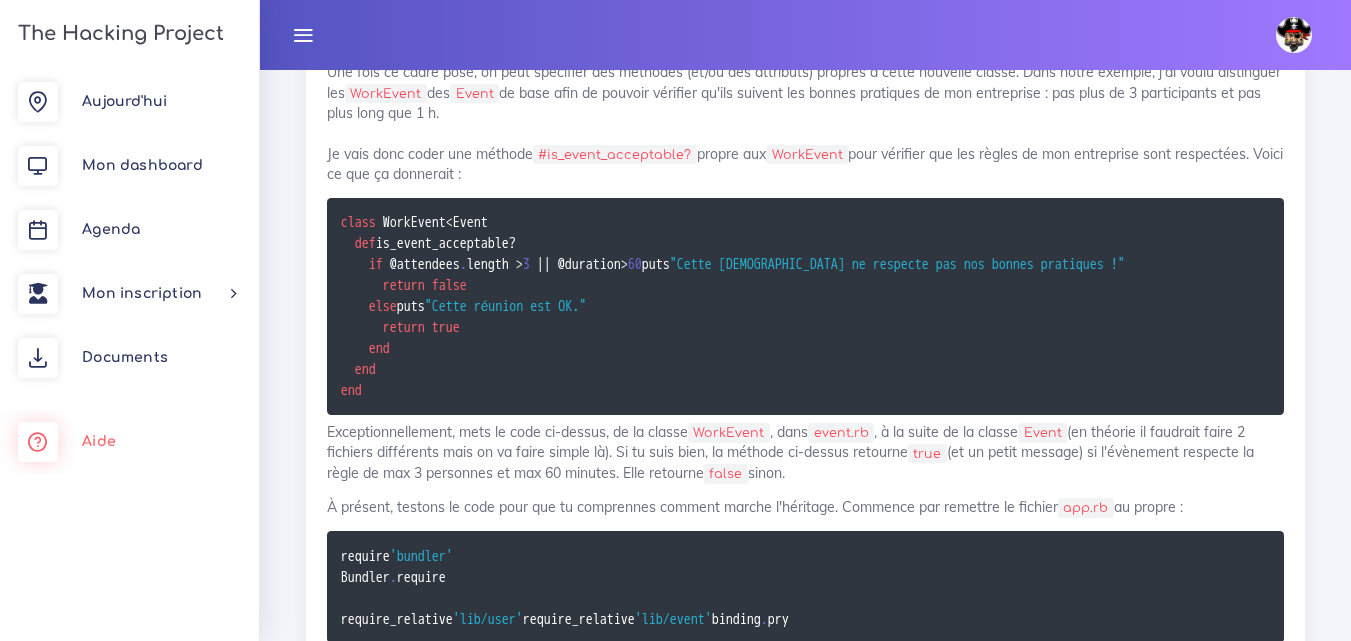 click on "Aujourd'hui
Mon dashboard
Agenda
Mon inscription
Choisir un parcours
Nouveau parcours
Changer parcours
Modalités
Documents
Aide" at bounding box center (129, 355) 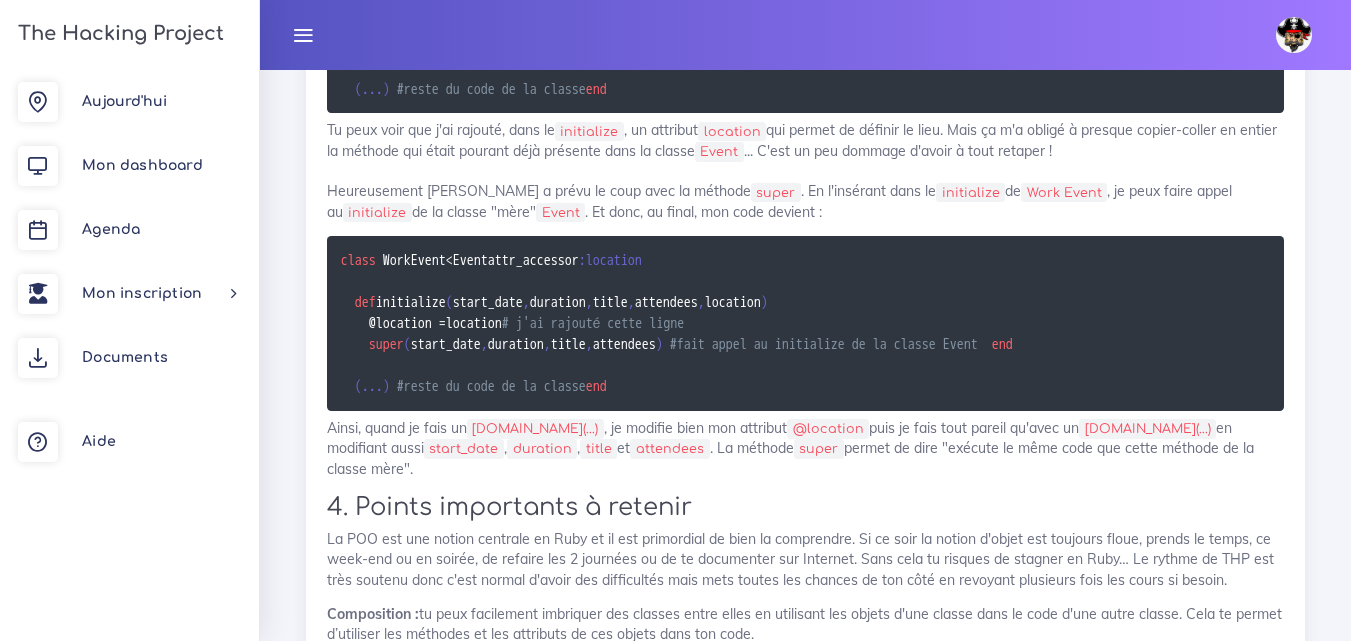 scroll, scrollTop: 6222, scrollLeft: 0, axis: vertical 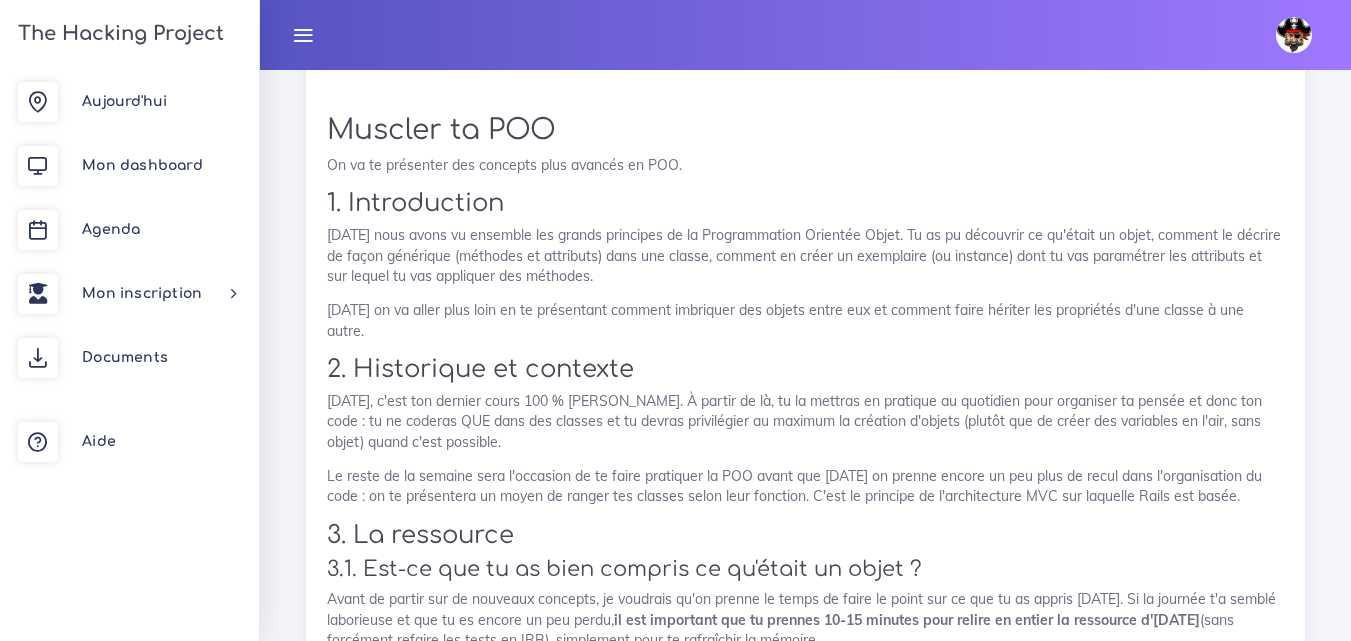 drag, startPoint x: 506, startPoint y: 377, endPoint x: 328, endPoint y: 119, distance: 313.44537 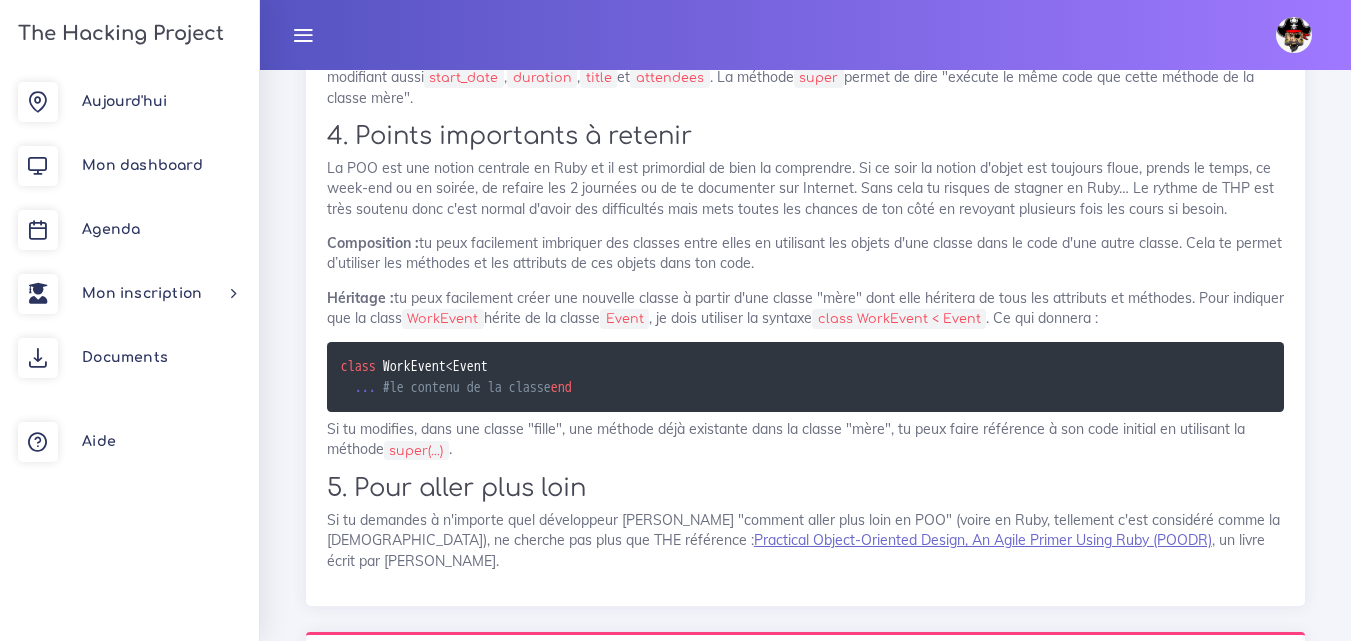 scroll, scrollTop: 6522, scrollLeft: 0, axis: vertical 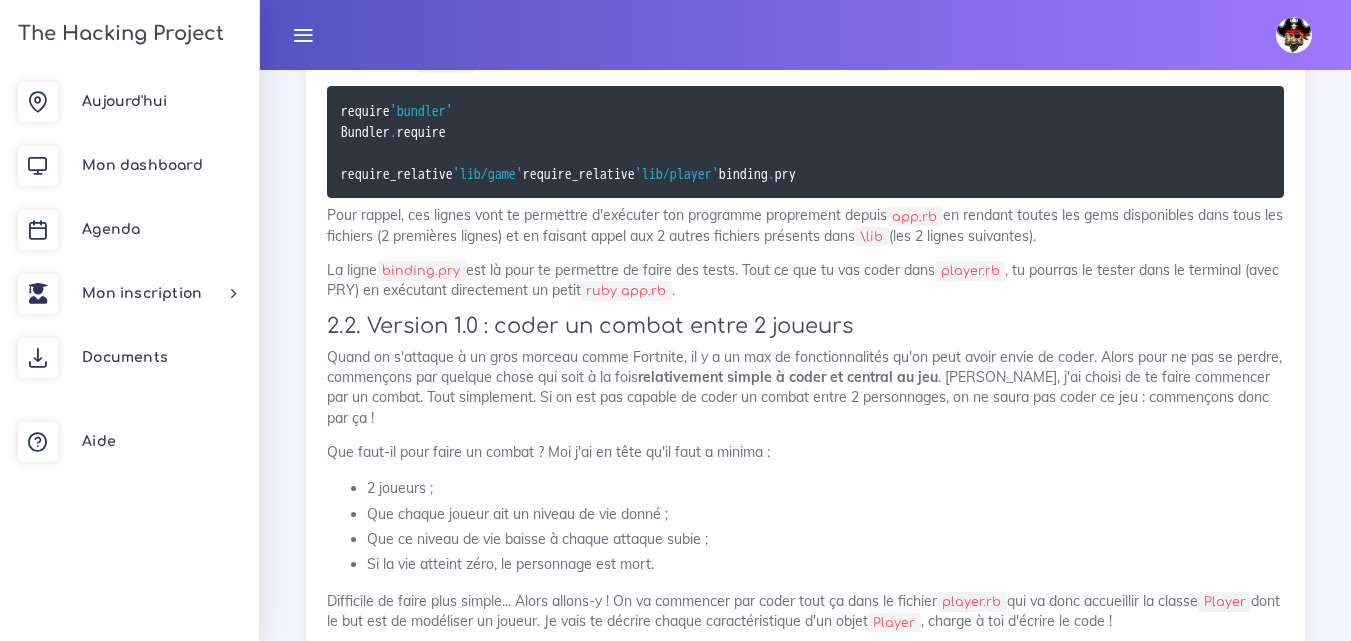 drag, startPoint x: 323, startPoint y: 106, endPoint x: 666, endPoint y: 345, distance: 418.05502 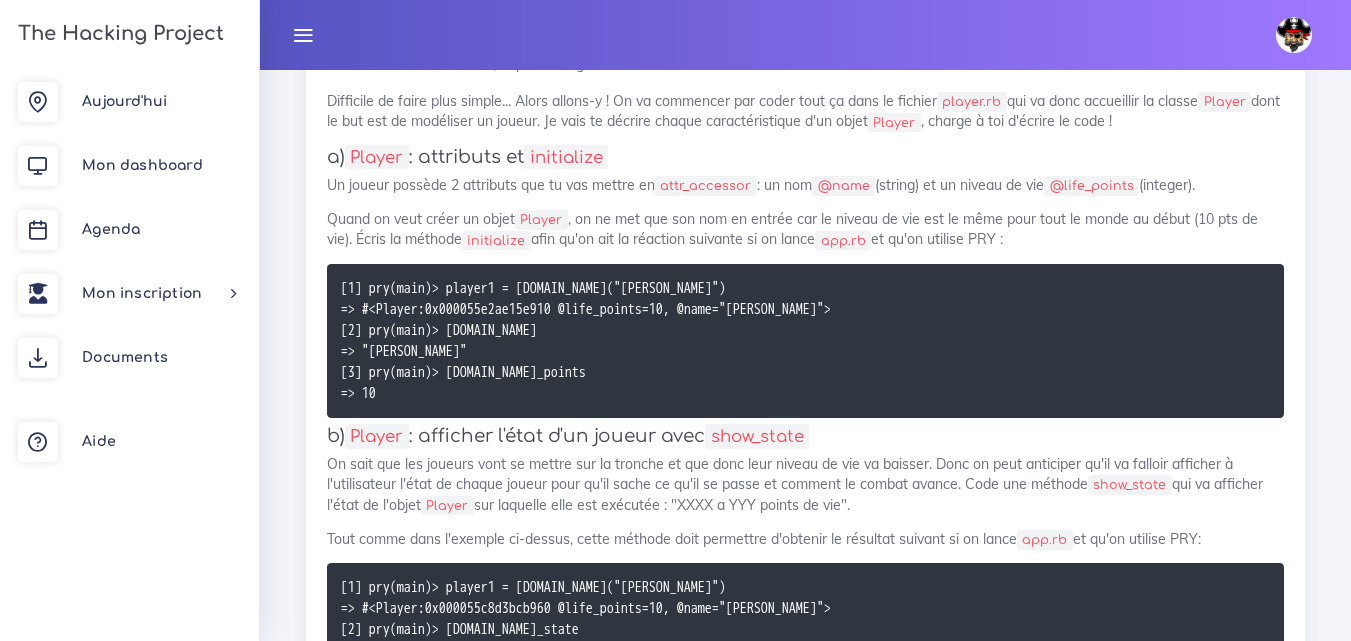 scroll, scrollTop: 8222, scrollLeft: 0, axis: vertical 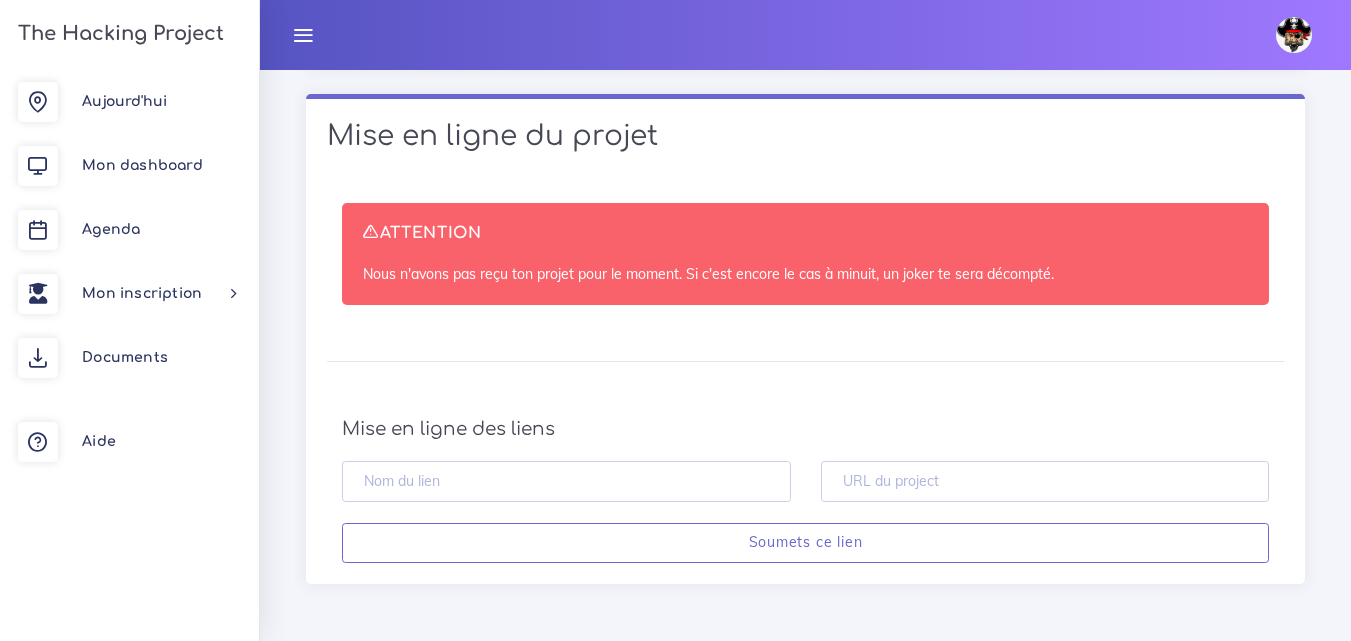 drag, startPoint x: 319, startPoint y: 145, endPoint x: 607, endPoint y: 184, distance: 290.62863 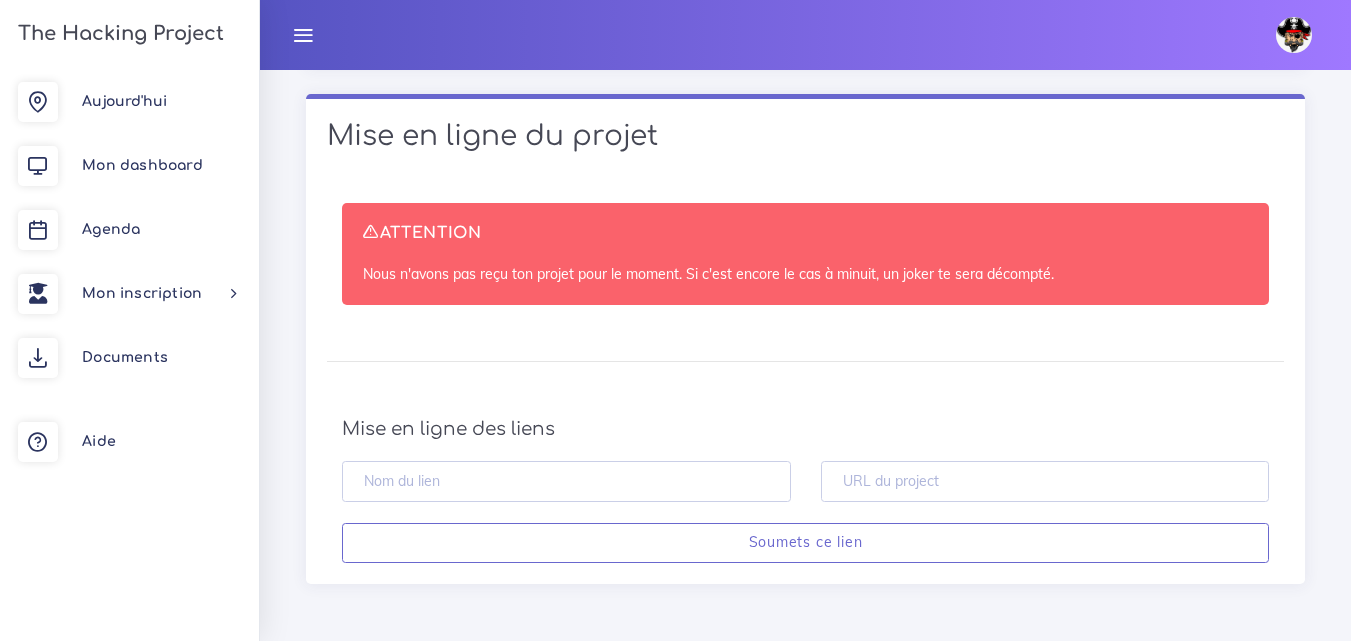 scroll, scrollTop: 18022, scrollLeft: 0, axis: vertical 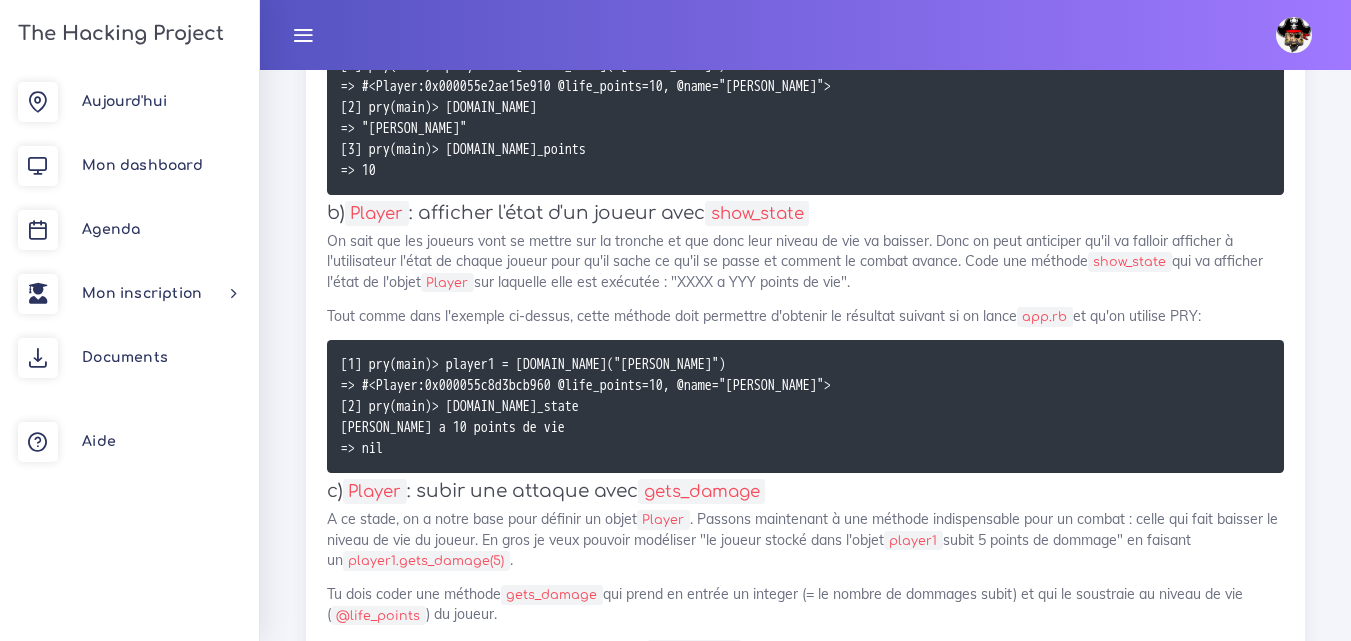 click on "Aujourd'hui
Mon dashboard
Agenda
Mon inscription
Choisir un parcours
Nouveau parcours
Changer parcours
Modalités
Documents
Aide" at bounding box center [129, 355] 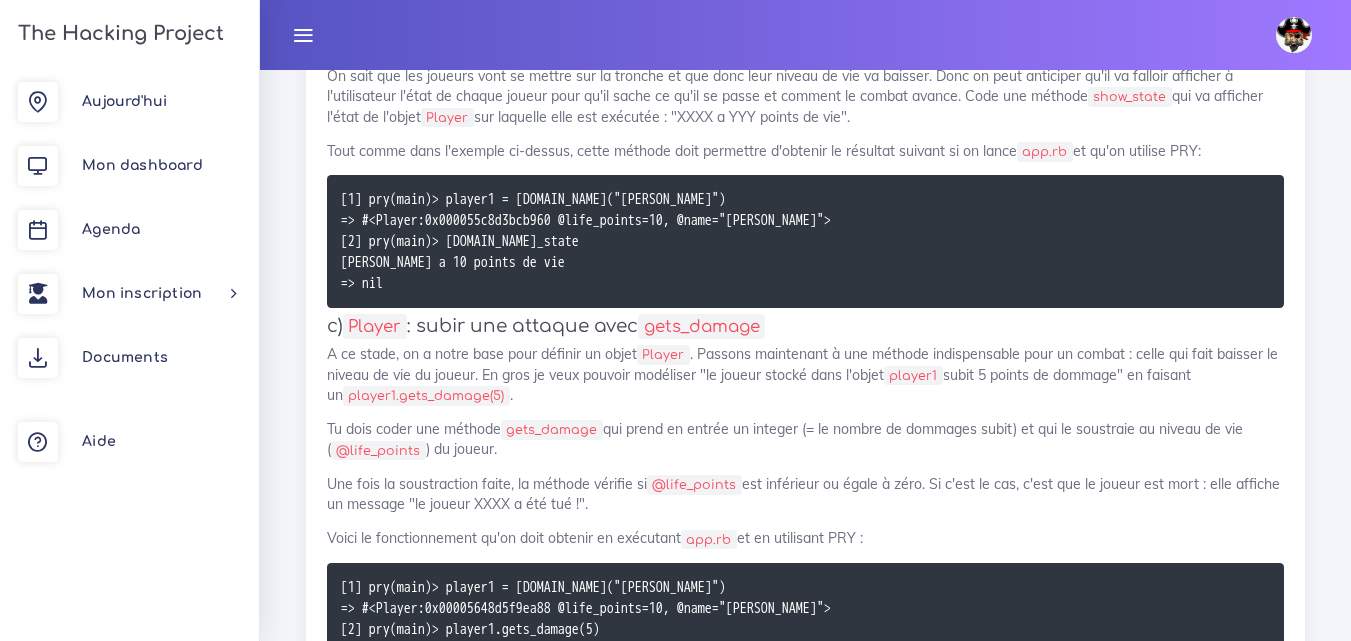 scroll, scrollTop: 8745, scrollLeft: 0, axis: vertical 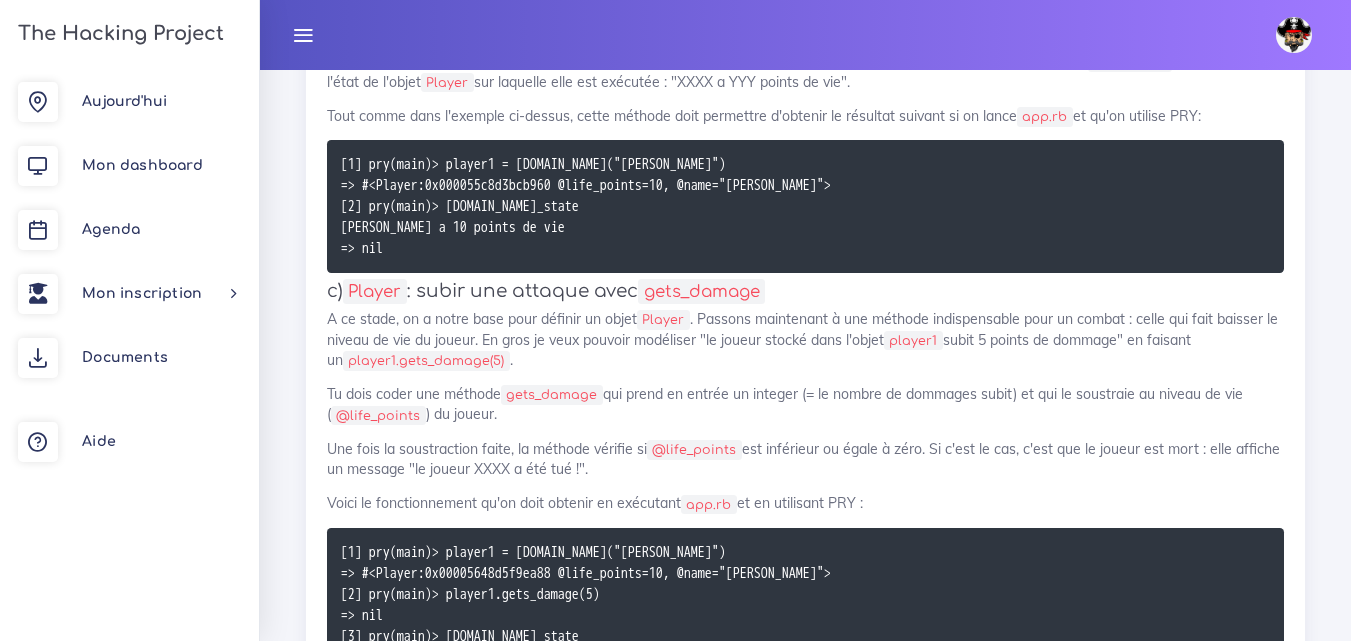 drag, startPoint x: 431, startPoint y: 527, endPoint x: 341, endPoint y: 390, distance: 163.91766 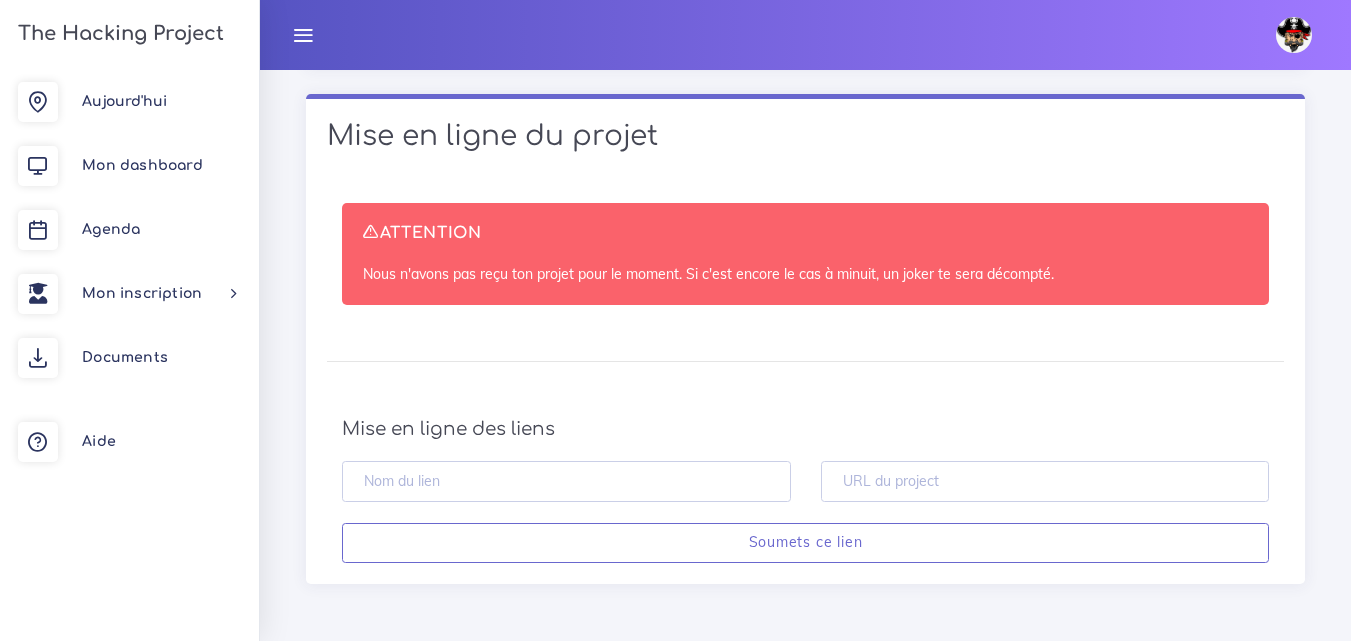 scroll, scrollTop: 18945, scrollLeft: 0, axis: vertical 